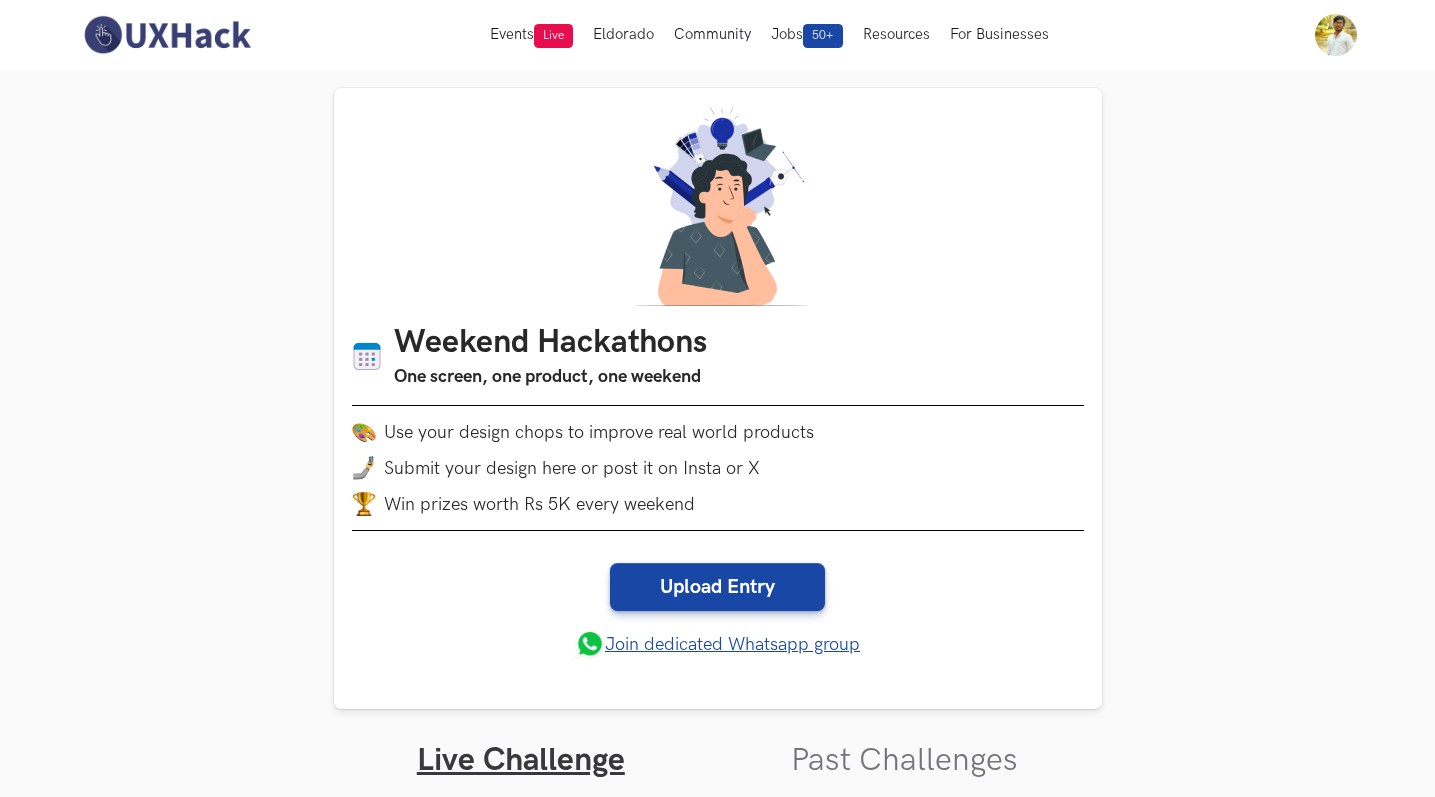 scroll, scrollTop: 0, scrollLeft: 0, axis: both 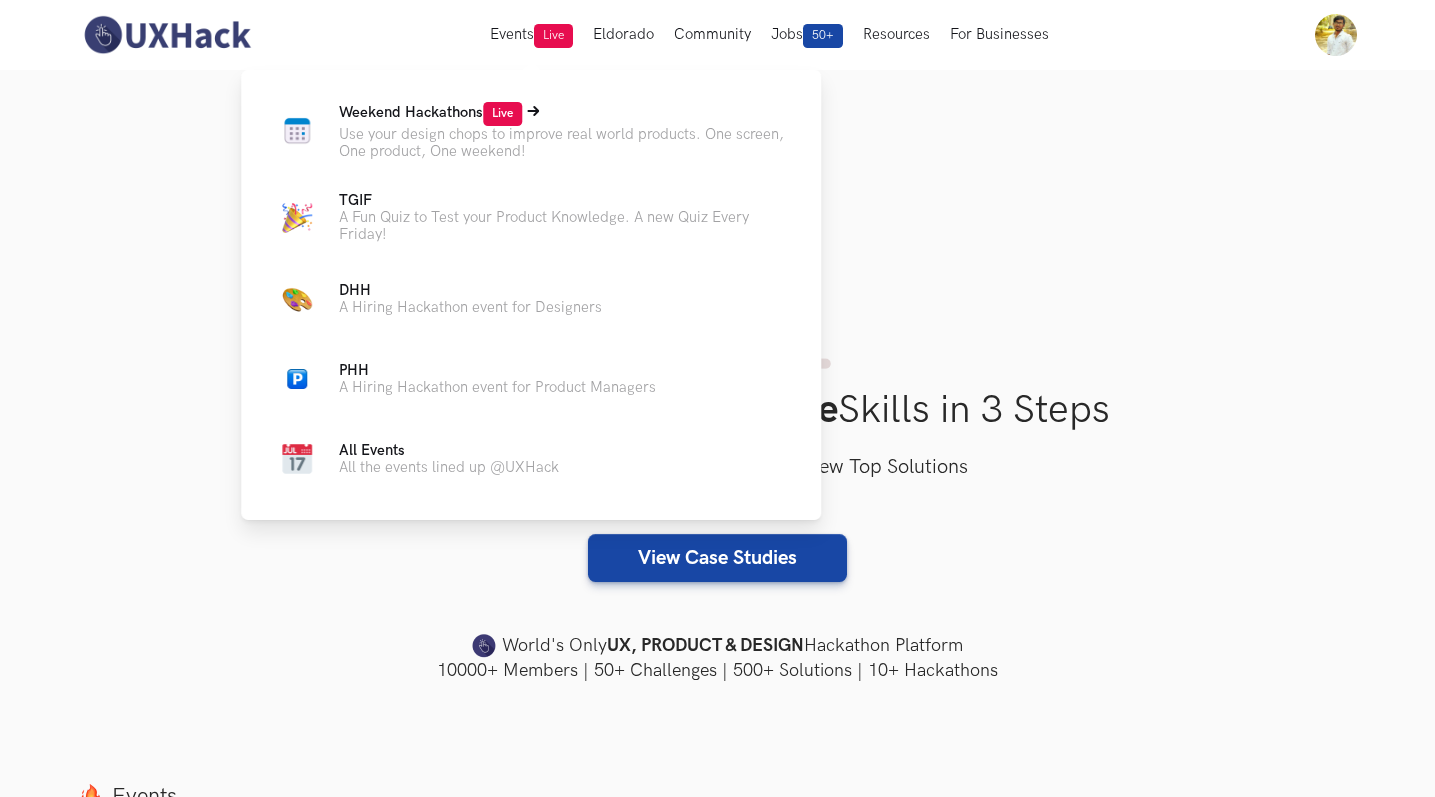 click on "Use your design chops to improve real world products. One screen, One product, One weekend!" at bounding box center [564, 143] 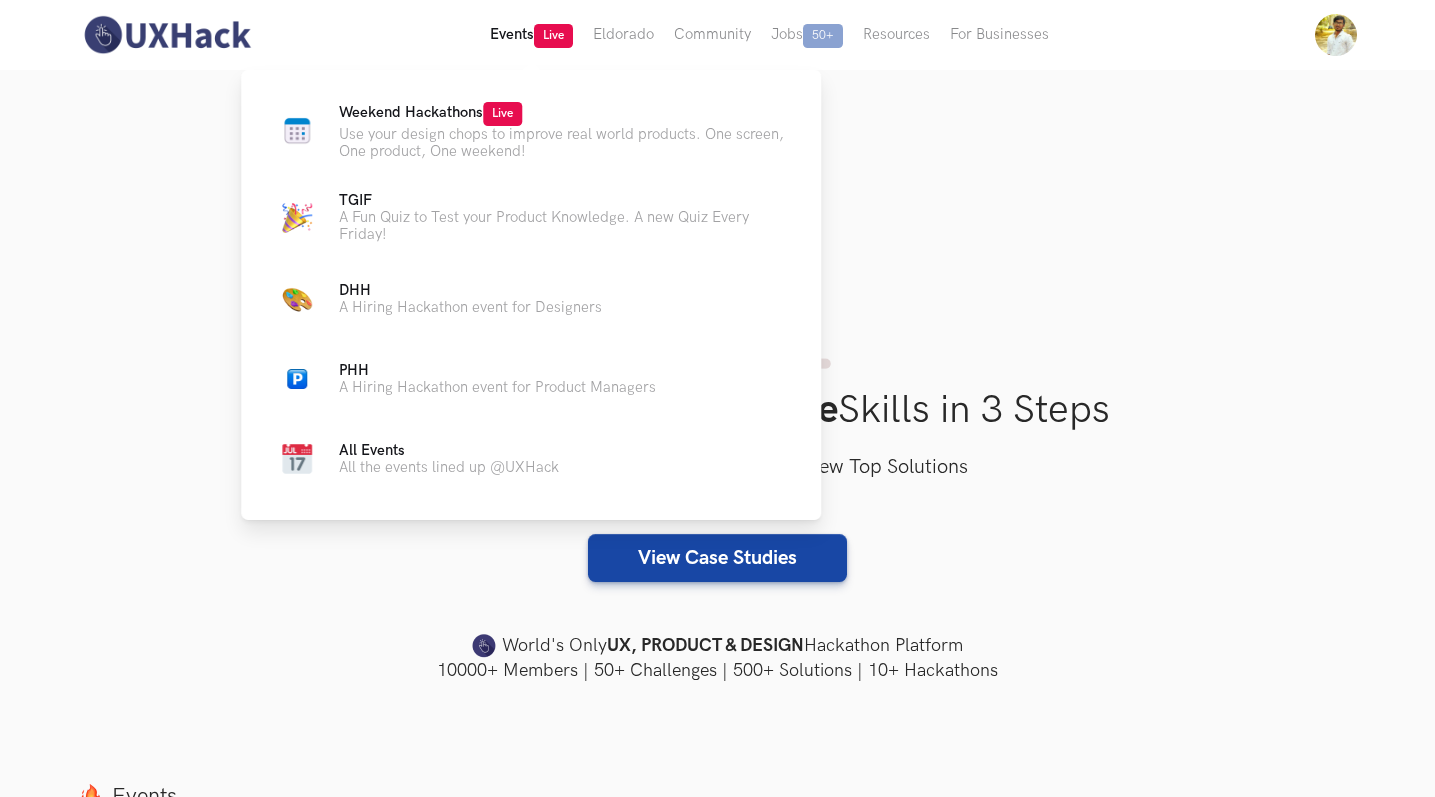 click on "Events  Live" at bounding box center [531, 35] 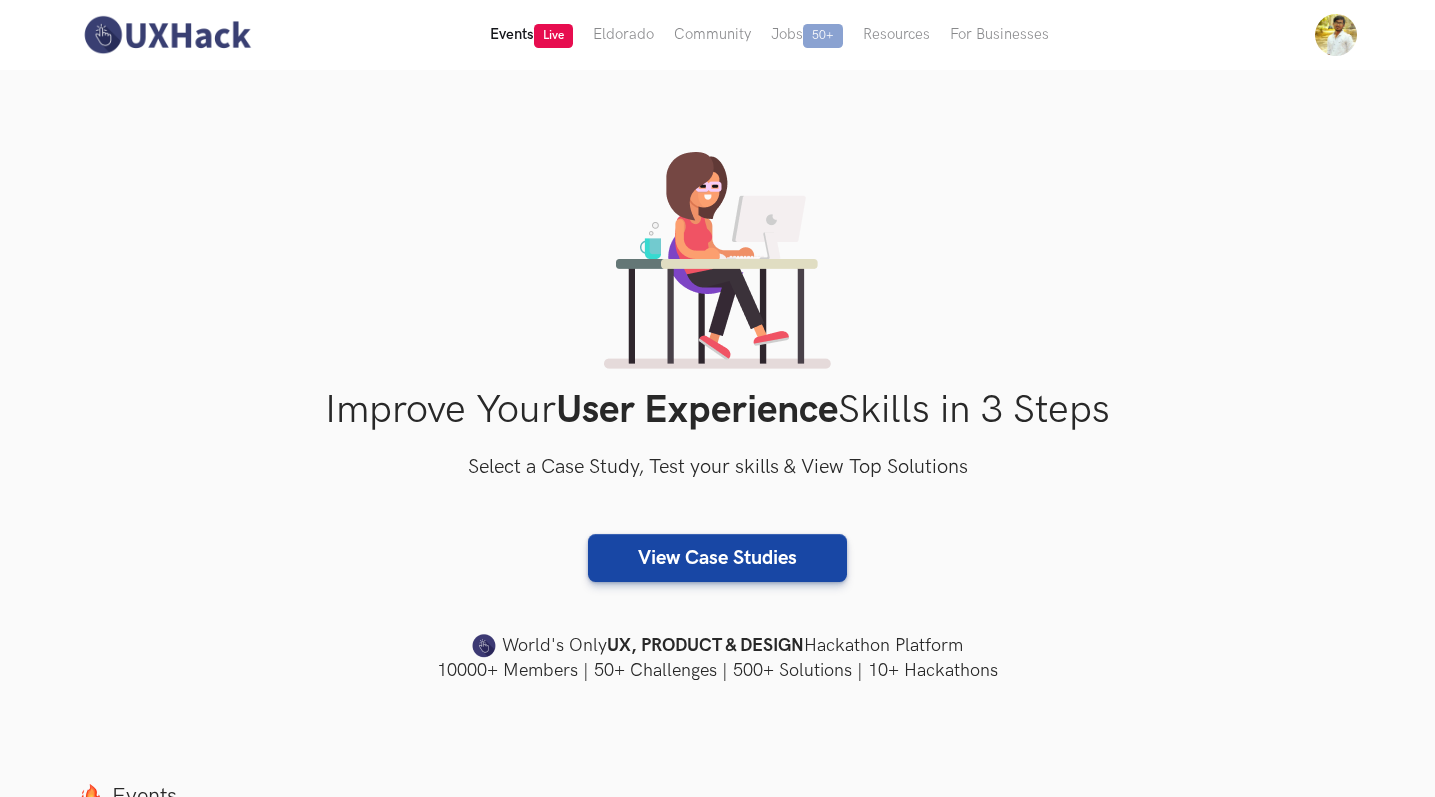 click on "Events  Live" at bounding box center (531, 35) 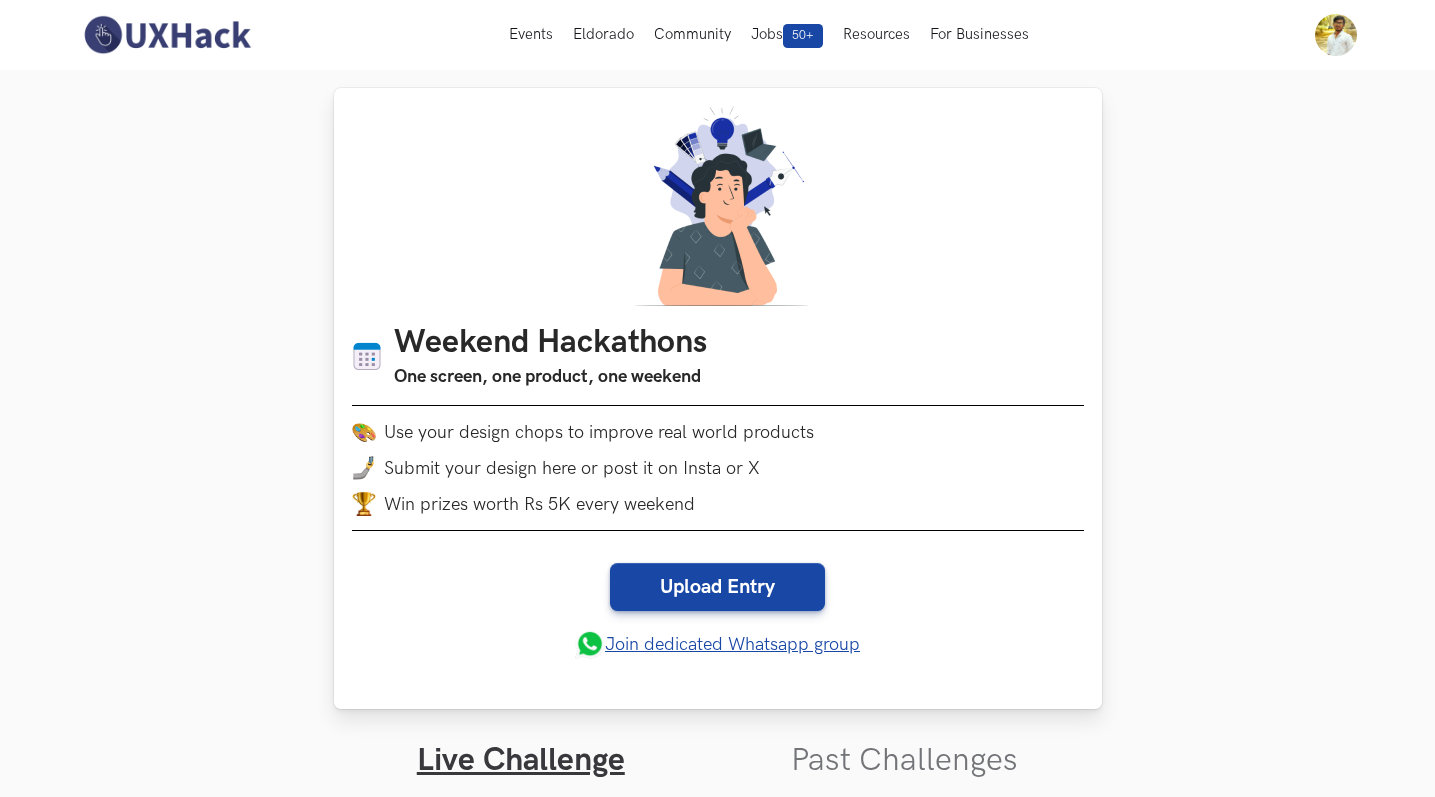 scroll, scrollTop: 0, scrollLeft: 0, axis: both 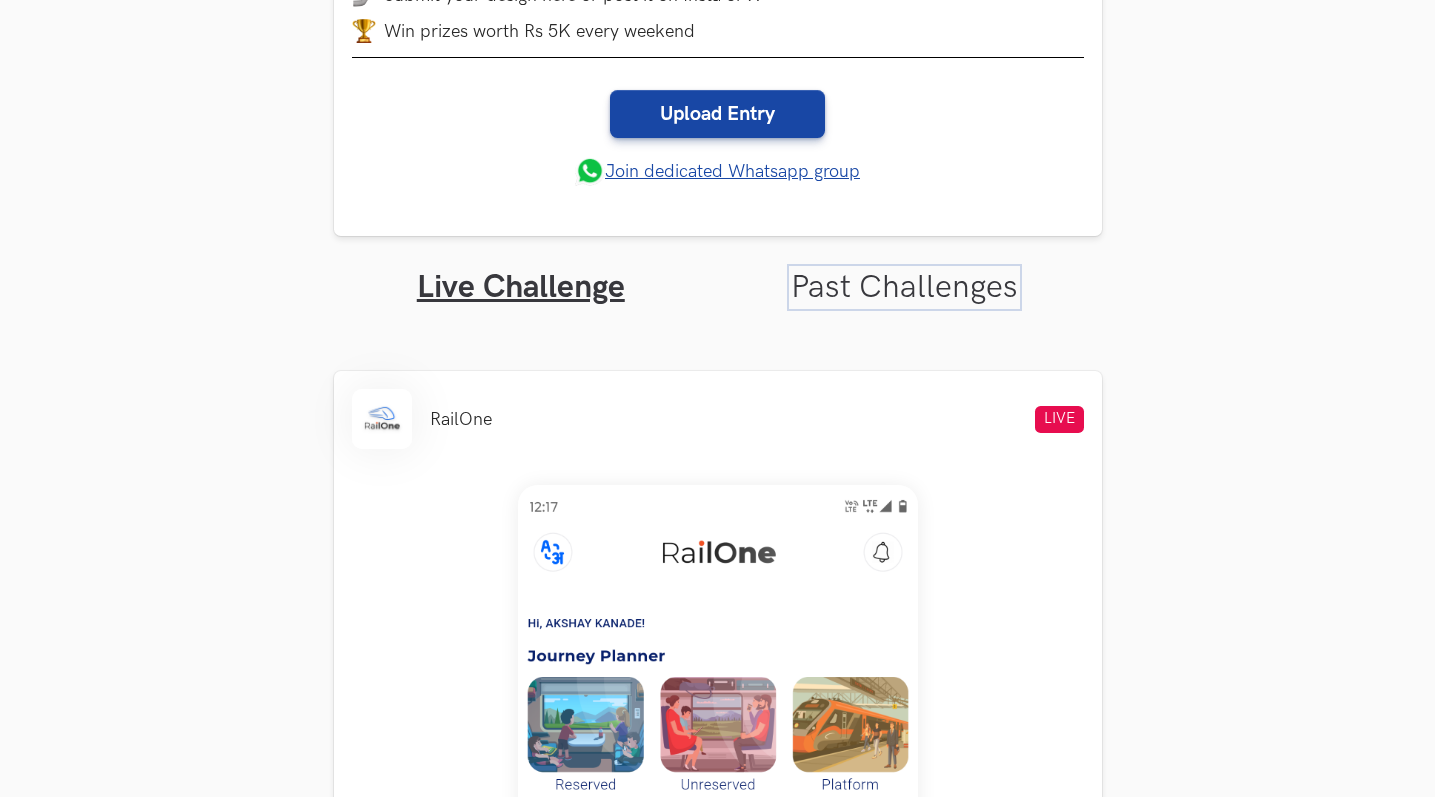 click on "Past Challenges" at bounding box center [904, 287] 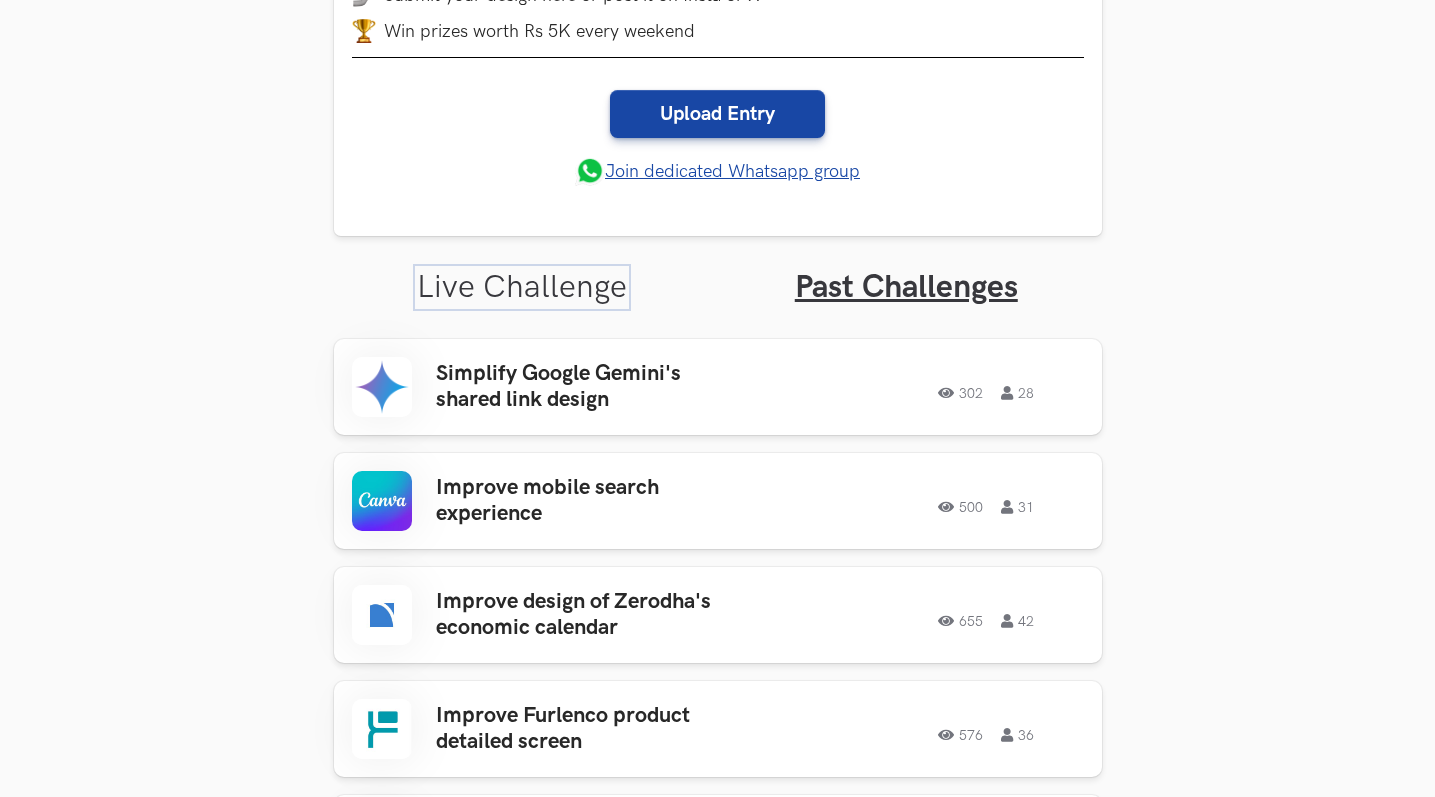 click on "Live Challenge" at bounding box center (522, 287) 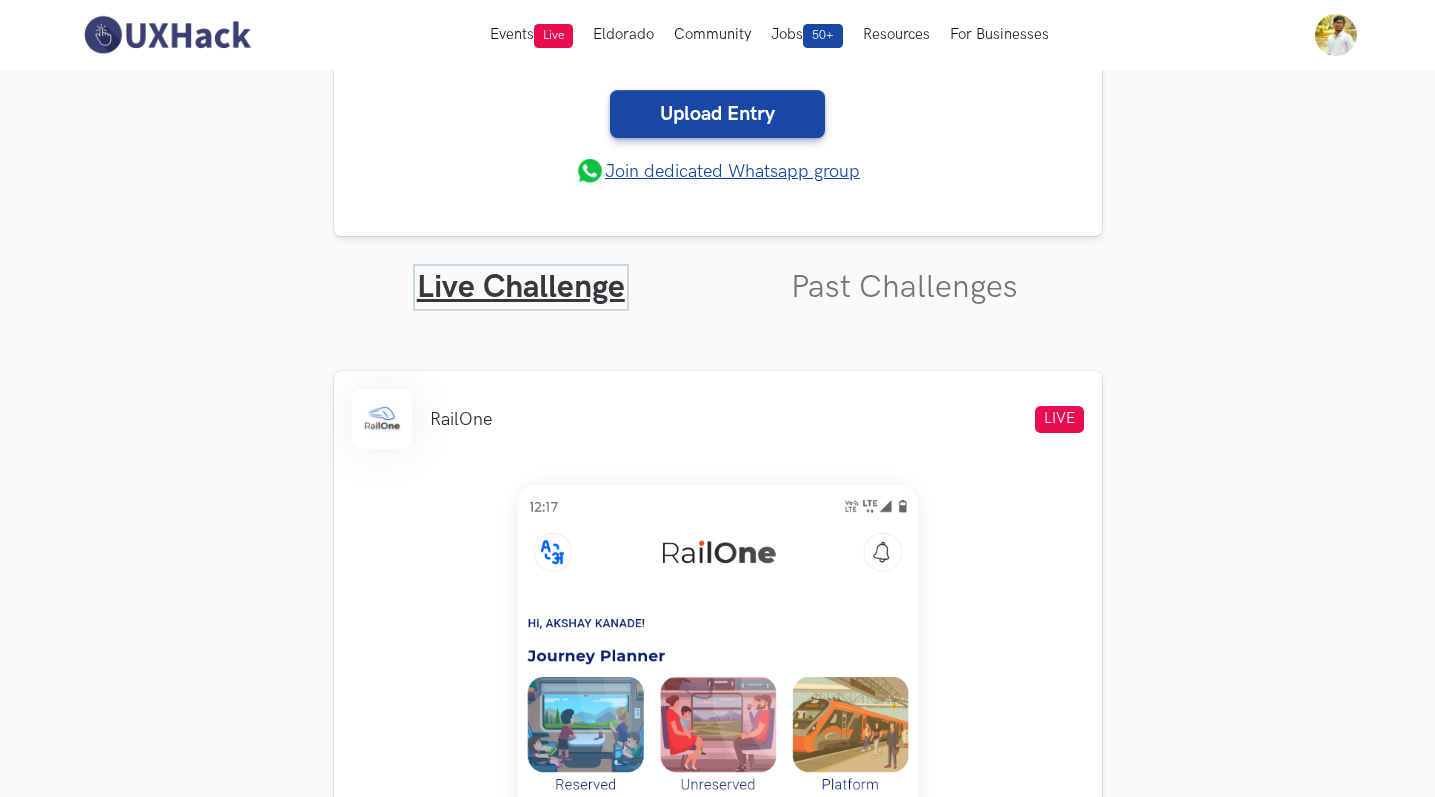 scroll, scrollTop: 0, scrollLeft: 0, axis: both 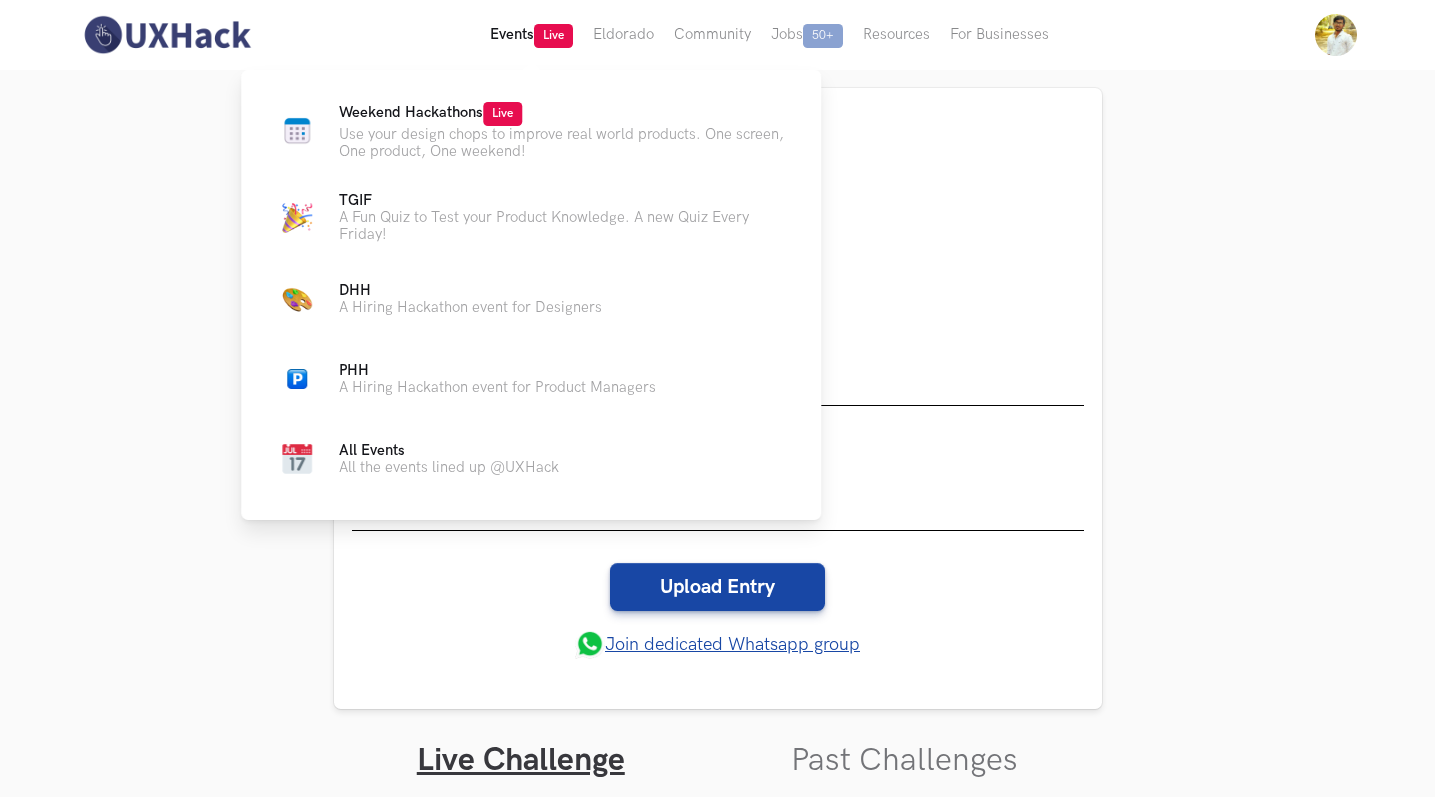 click on "Events  Live" at bounding box center [531, 35] 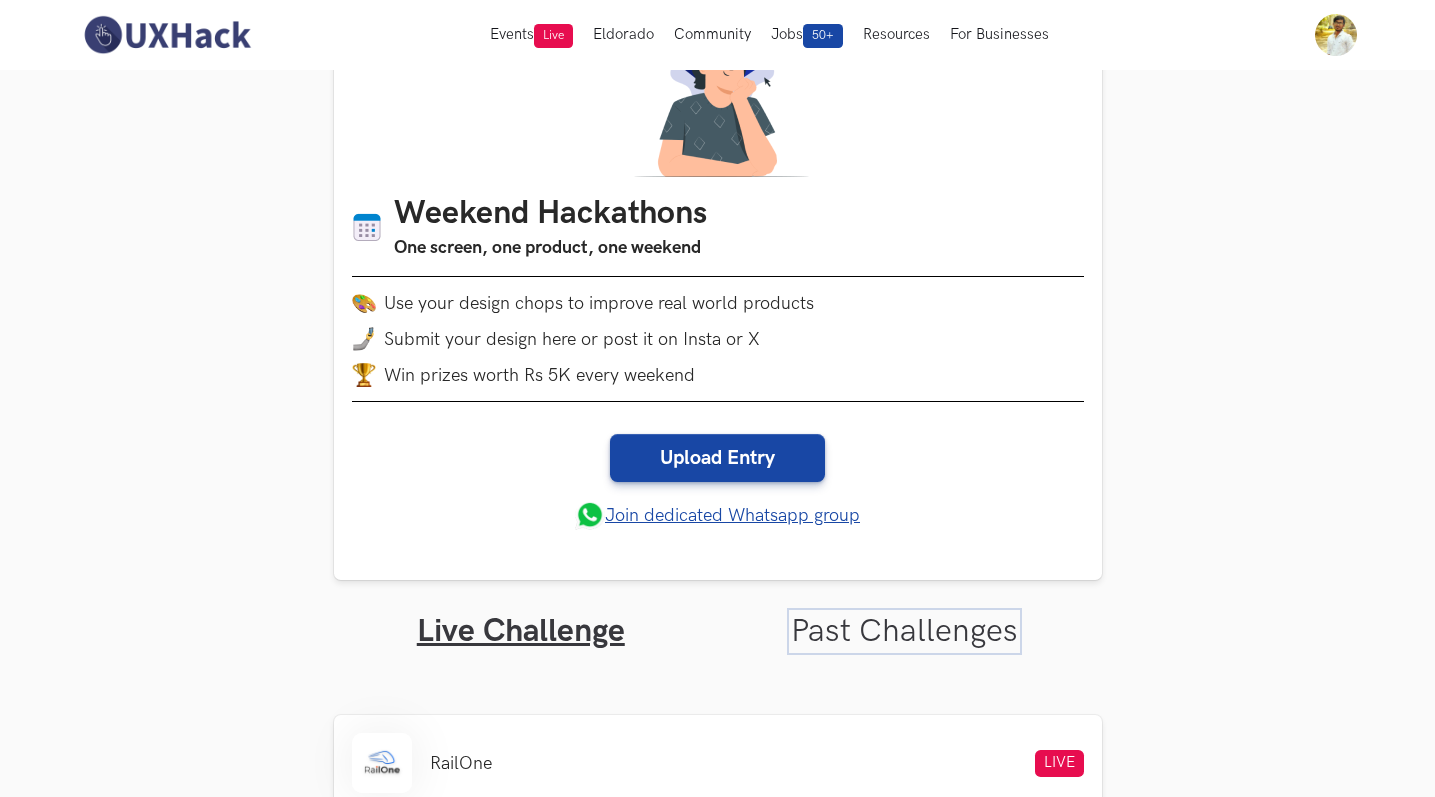 click on "Past Challenges" at bounding box center [904, 631] 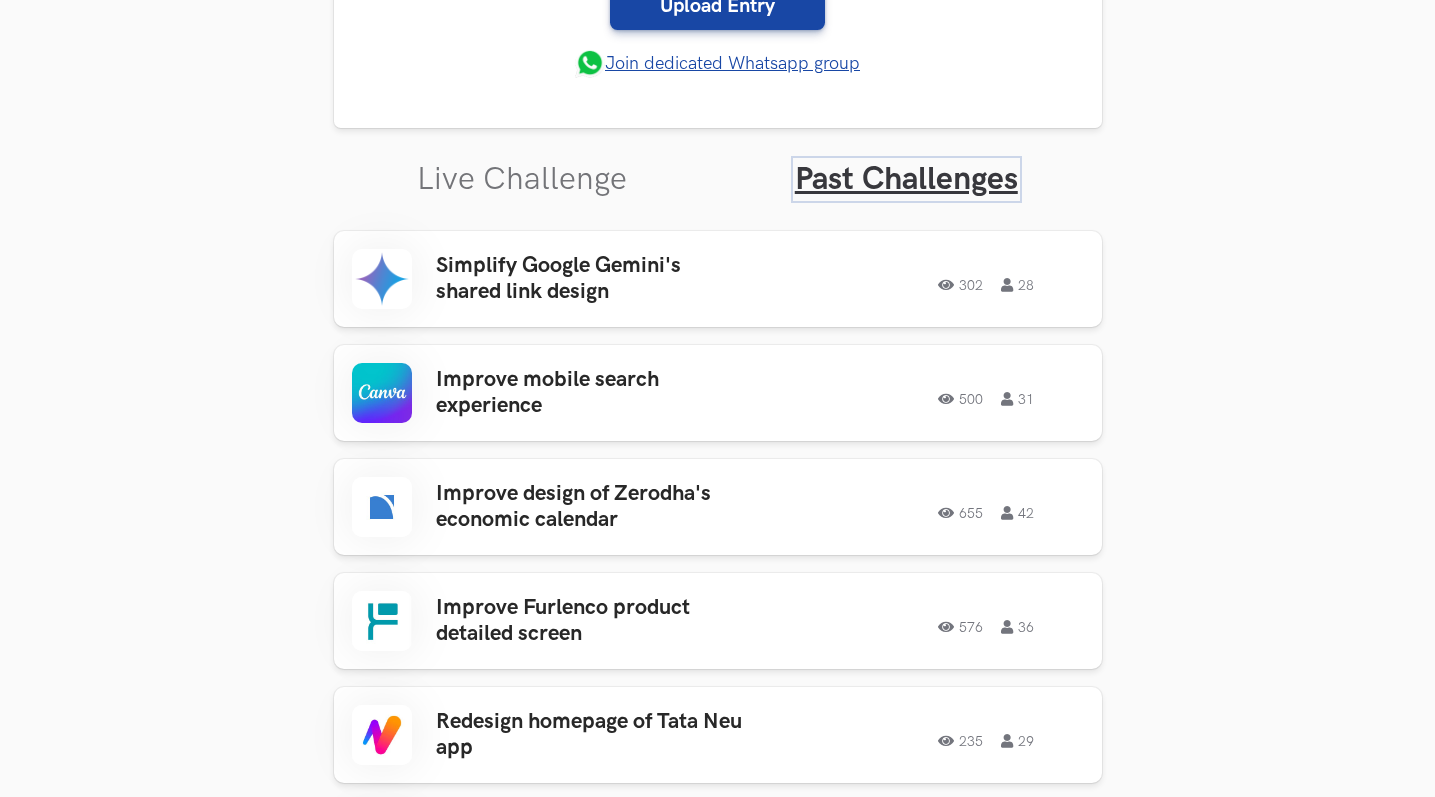scroll, scrollTop: 606, scrollLeft: 0, axis: vertical 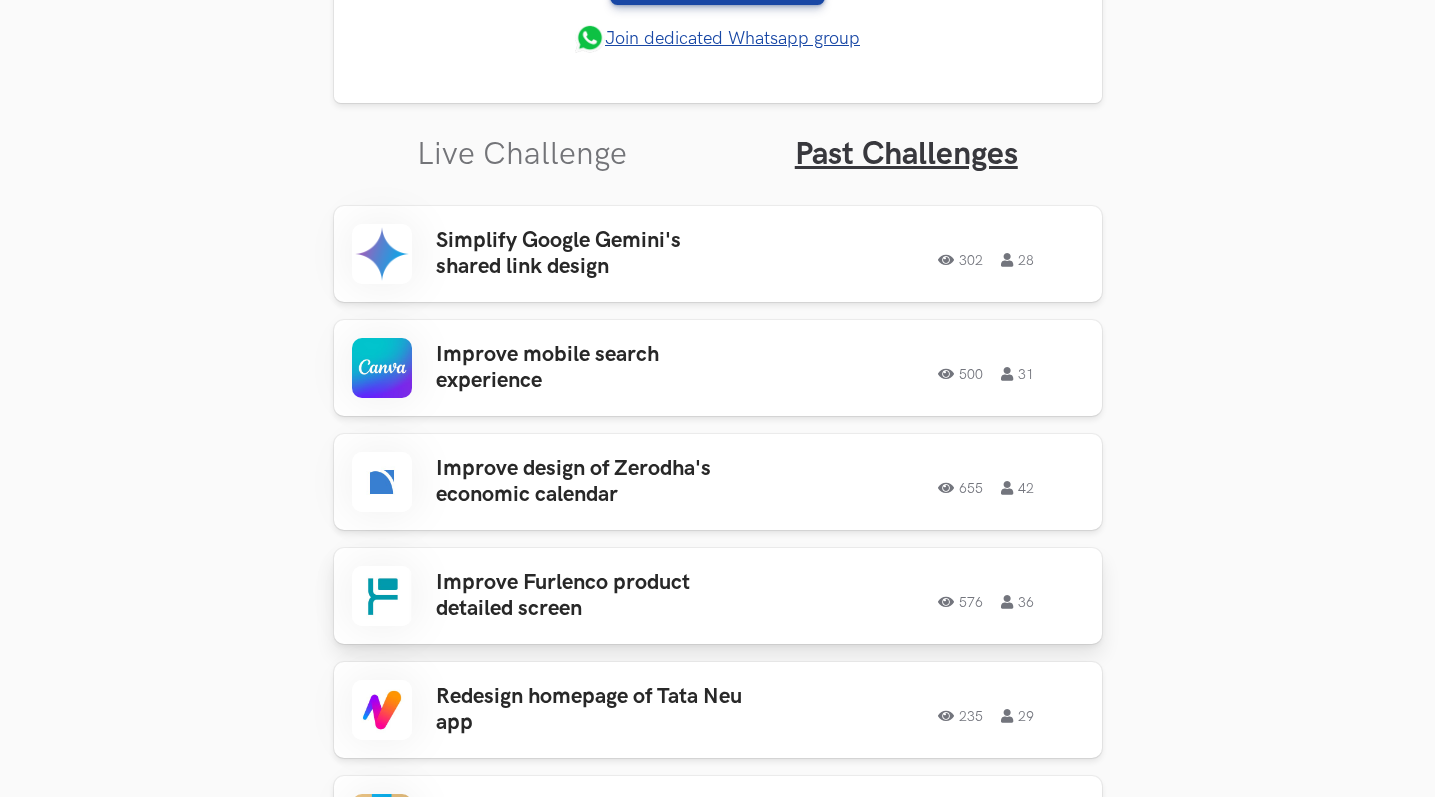 click on "Improve Furlenco product detailed screen" at bounding box center [592, 596] 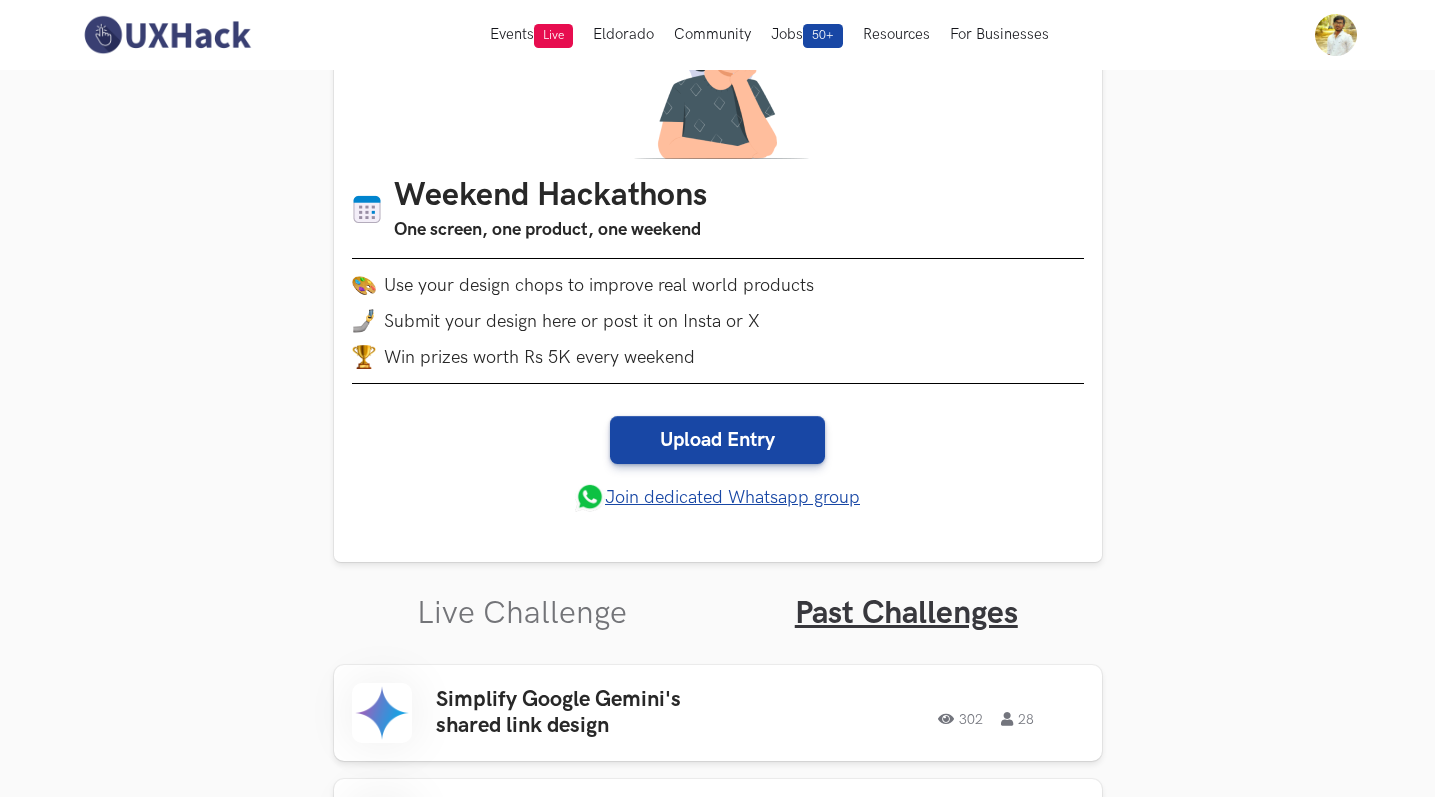 scroll, scrollTop: 149, scrollLeft: 0, axis: vertical 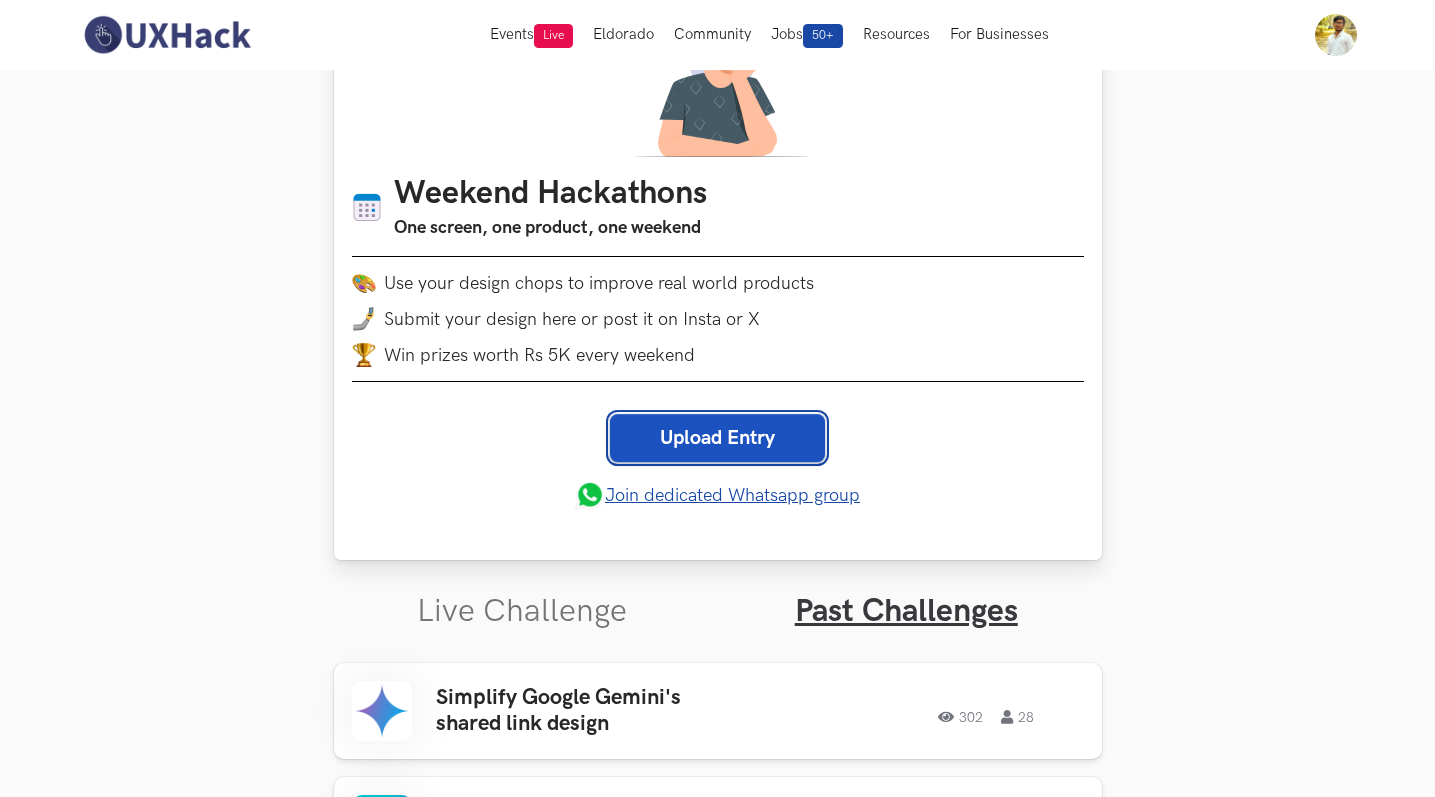 click on "Upload Entry" at bounding box center [717, 438] 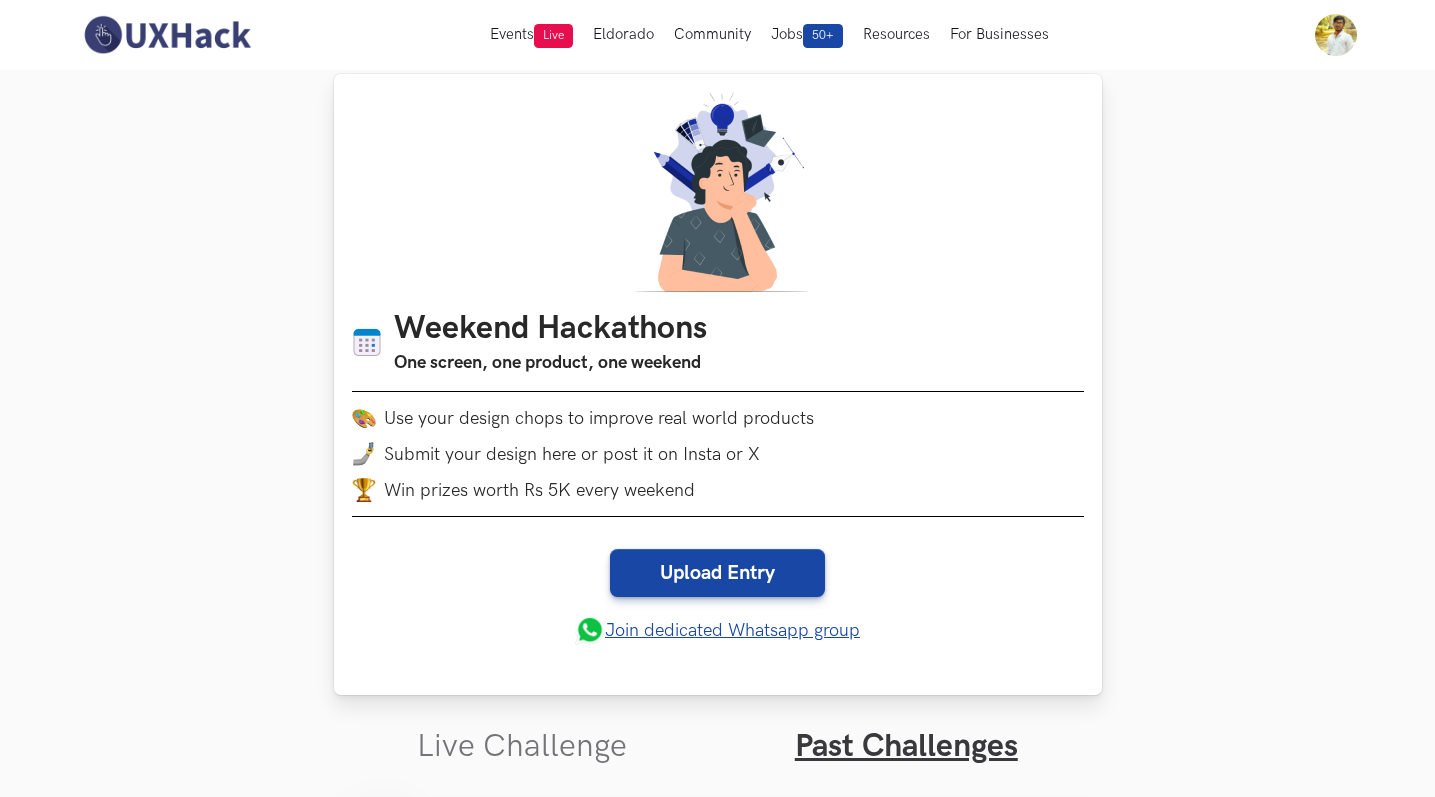 scroll, scrollTop: 0, scrollLeft: 0, axis: both 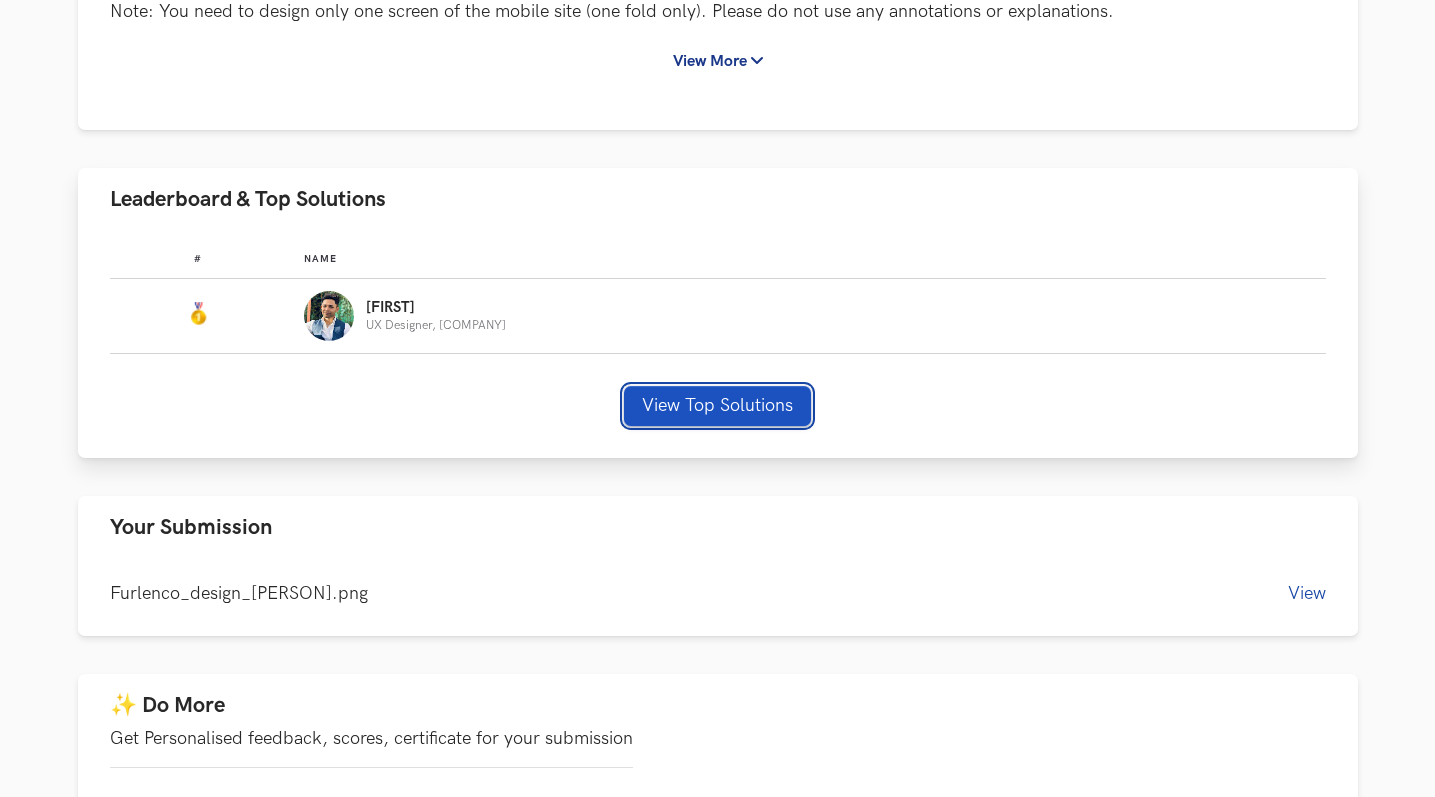 click on "View Top Solutions" at bounding box center (717, 406) 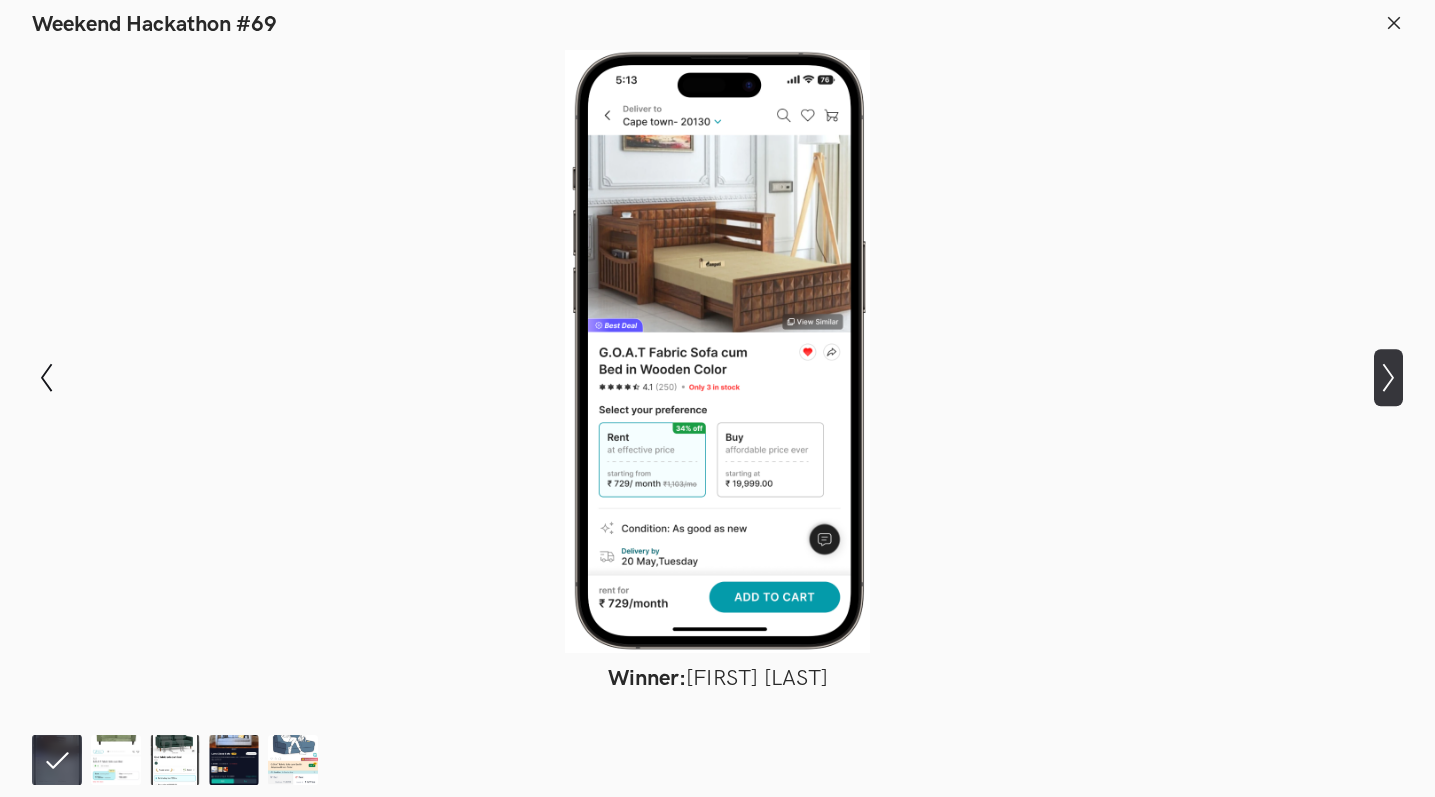 click on "Show next slide" at bounding box center (46, 377) 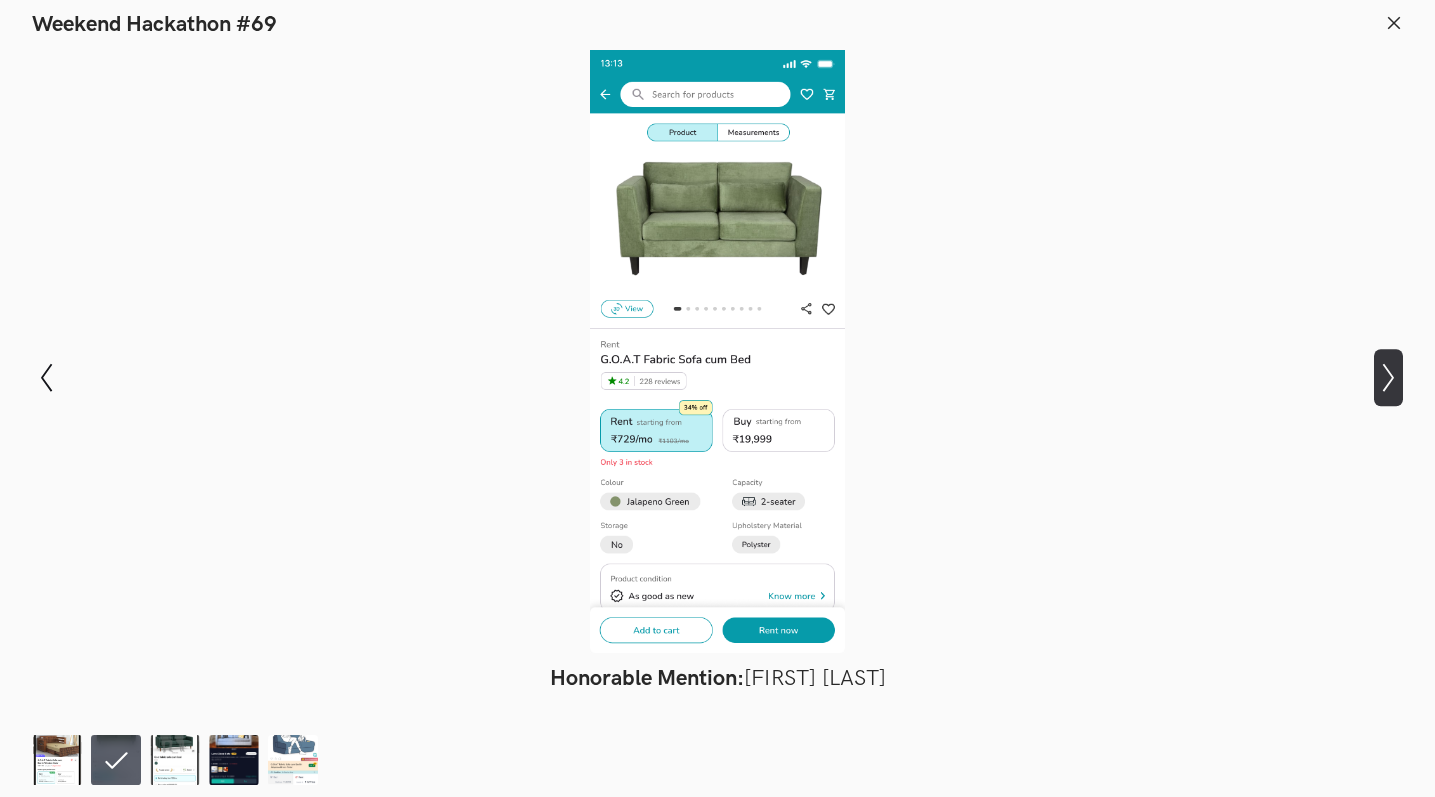 click on "Show next slide" at bounding box center (46, 377) 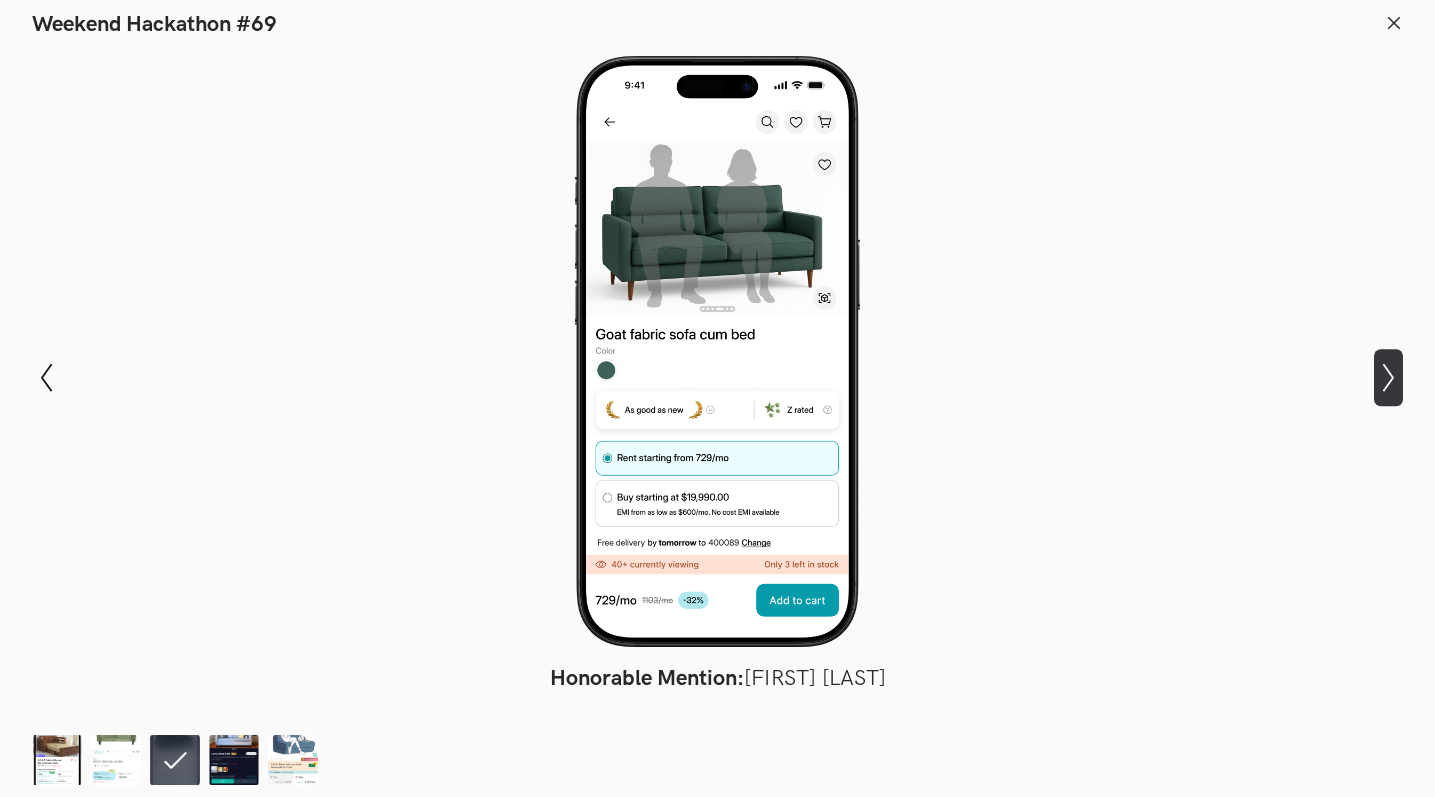 click on "Show next slide" at bounding box center (46, 377) 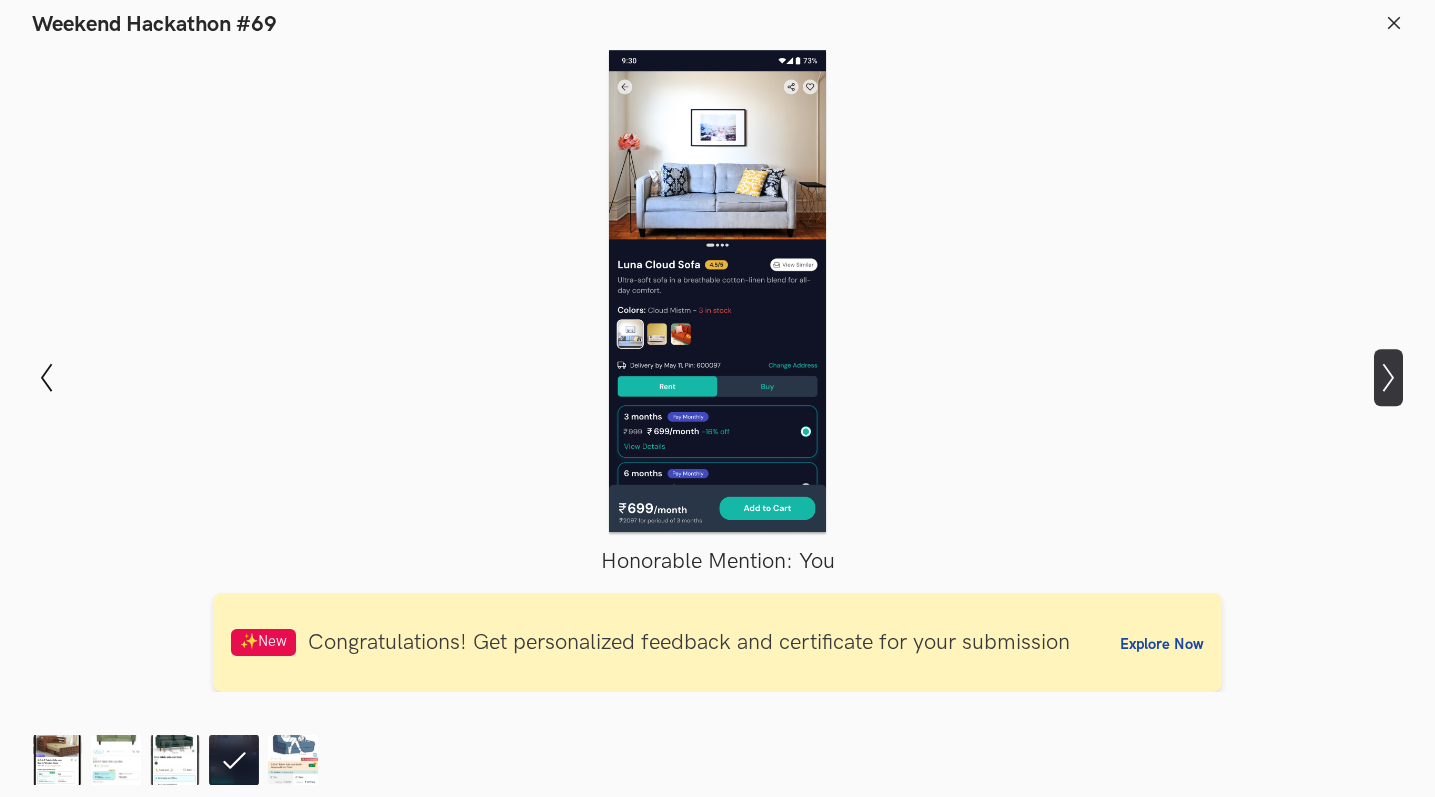click on "Show next slide" at bounding box center (46, 377) 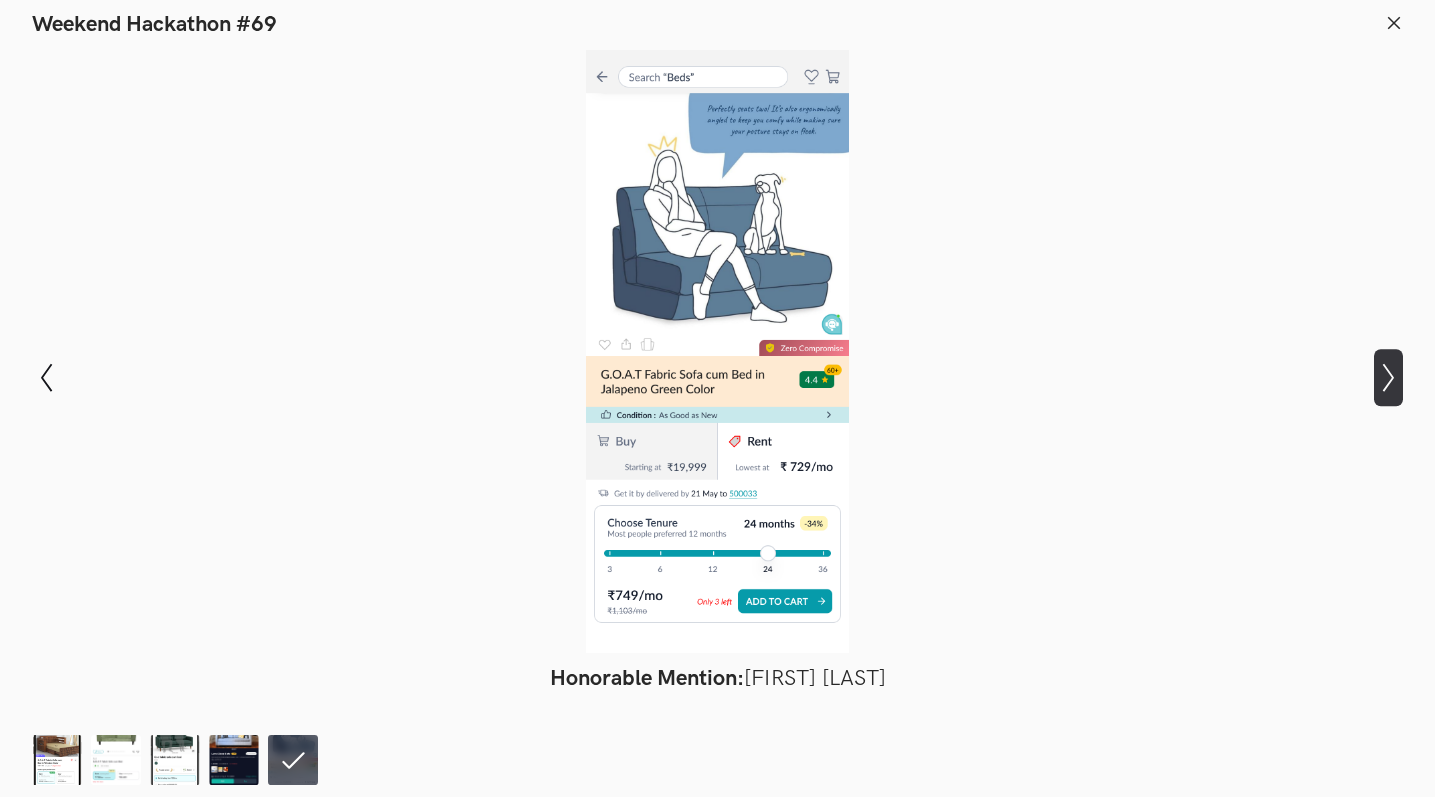 click on "Show next slide" at bounding box center (46, 377) 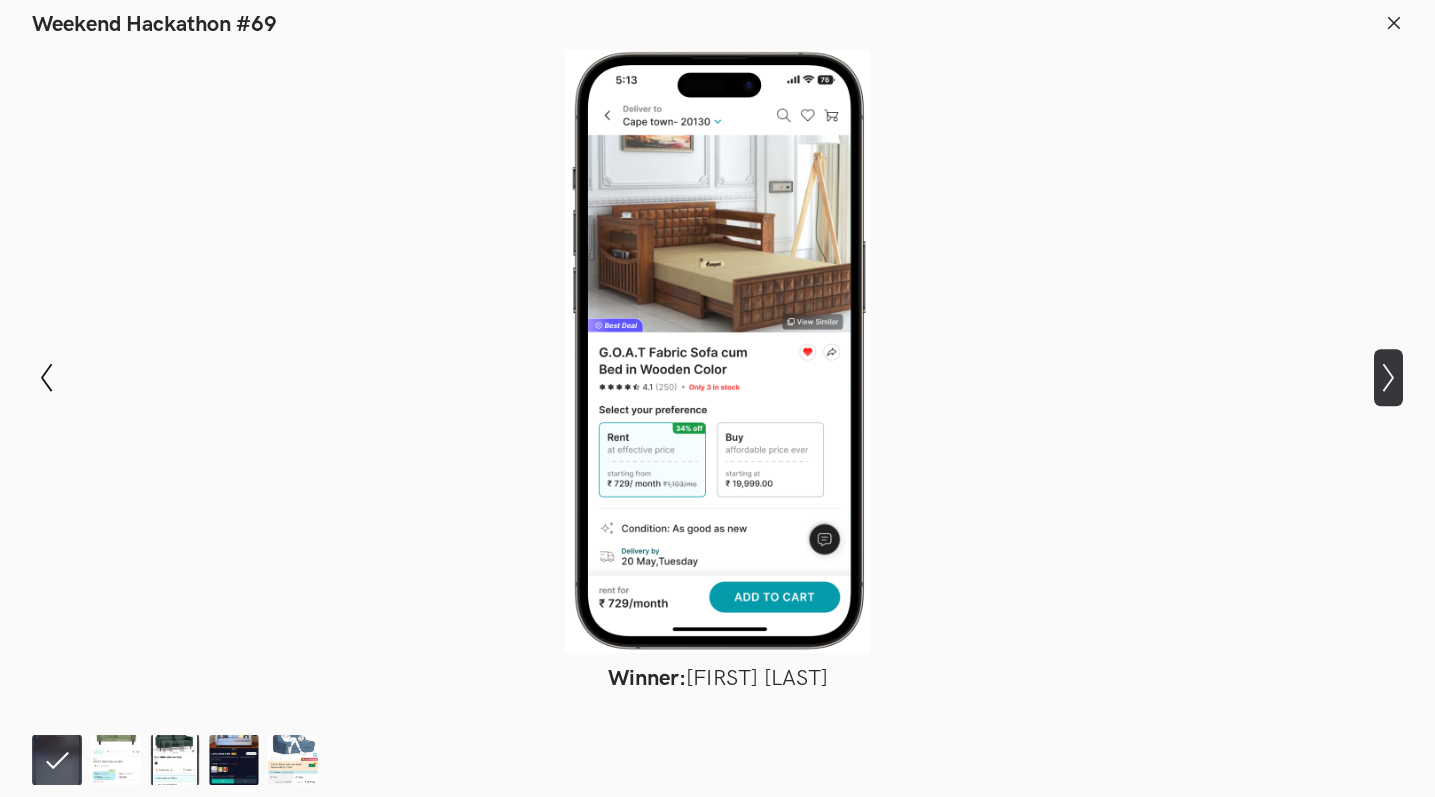 type 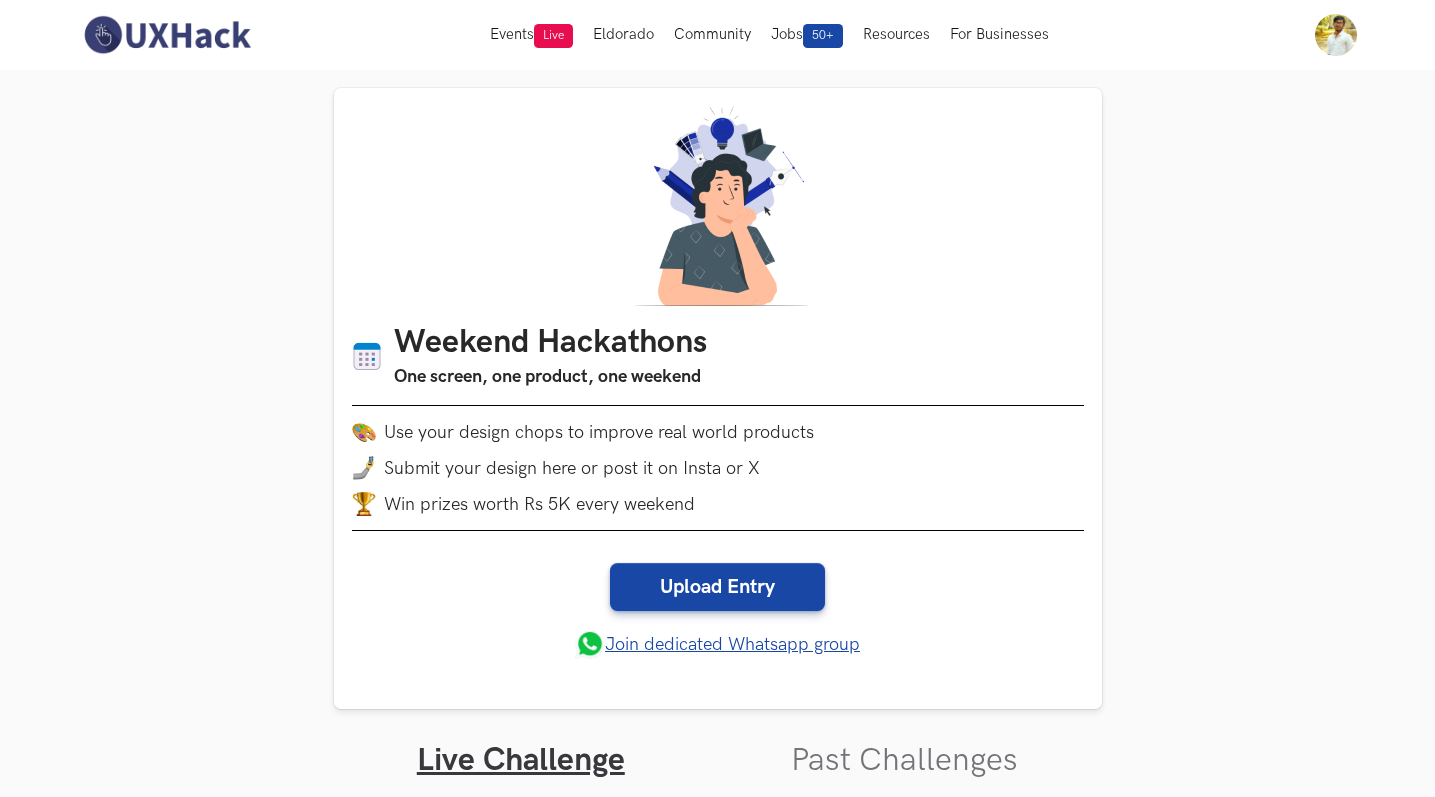 scroll, scrollTop: 0, scrollLeft: 0, axis: both 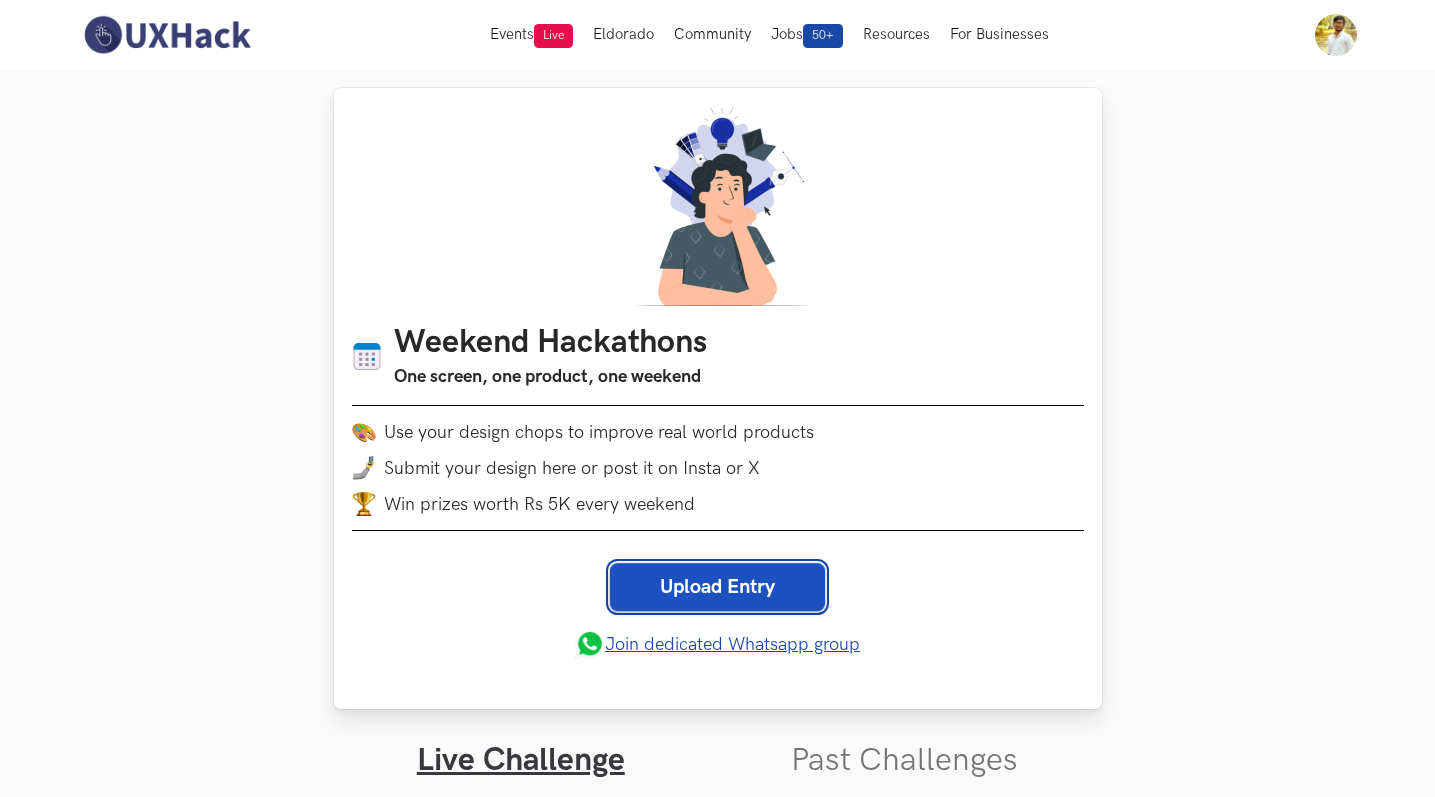click on "Upload Entry" at bounding box center (717, 587) 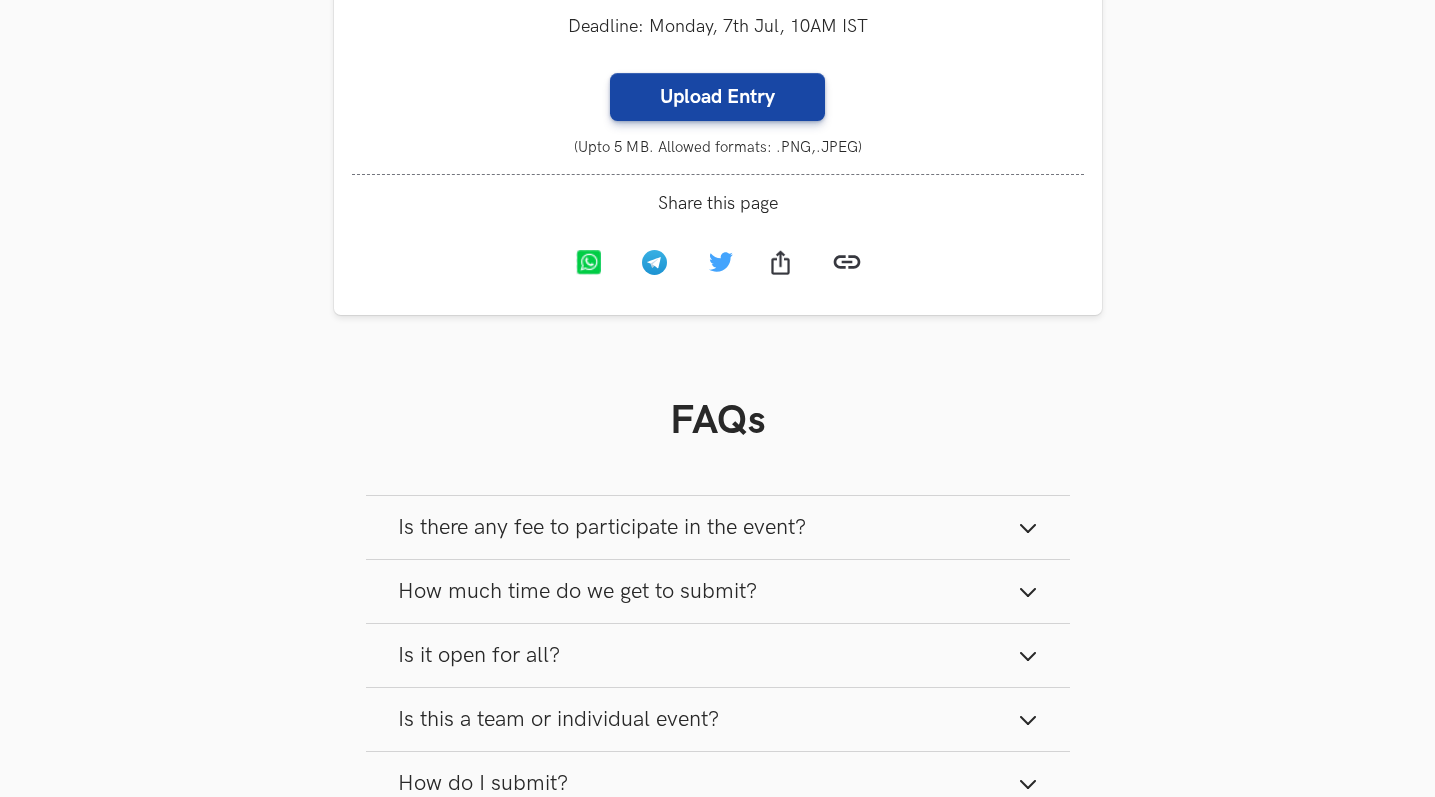 scroll, scrollTop: 2203, scrollLeft: 0, axis: vertical 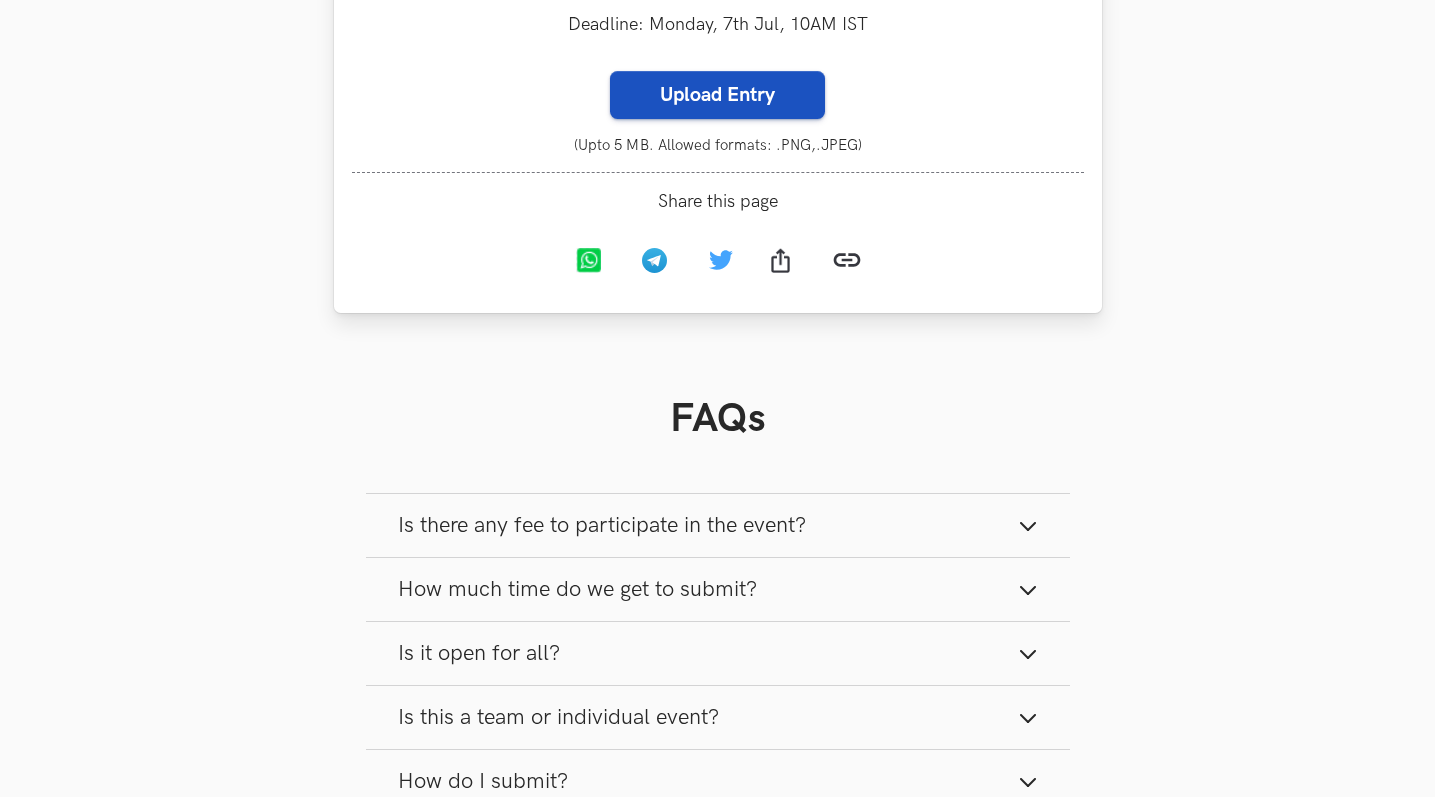 click on "Upload Entry" at bounding box center [717, 95] 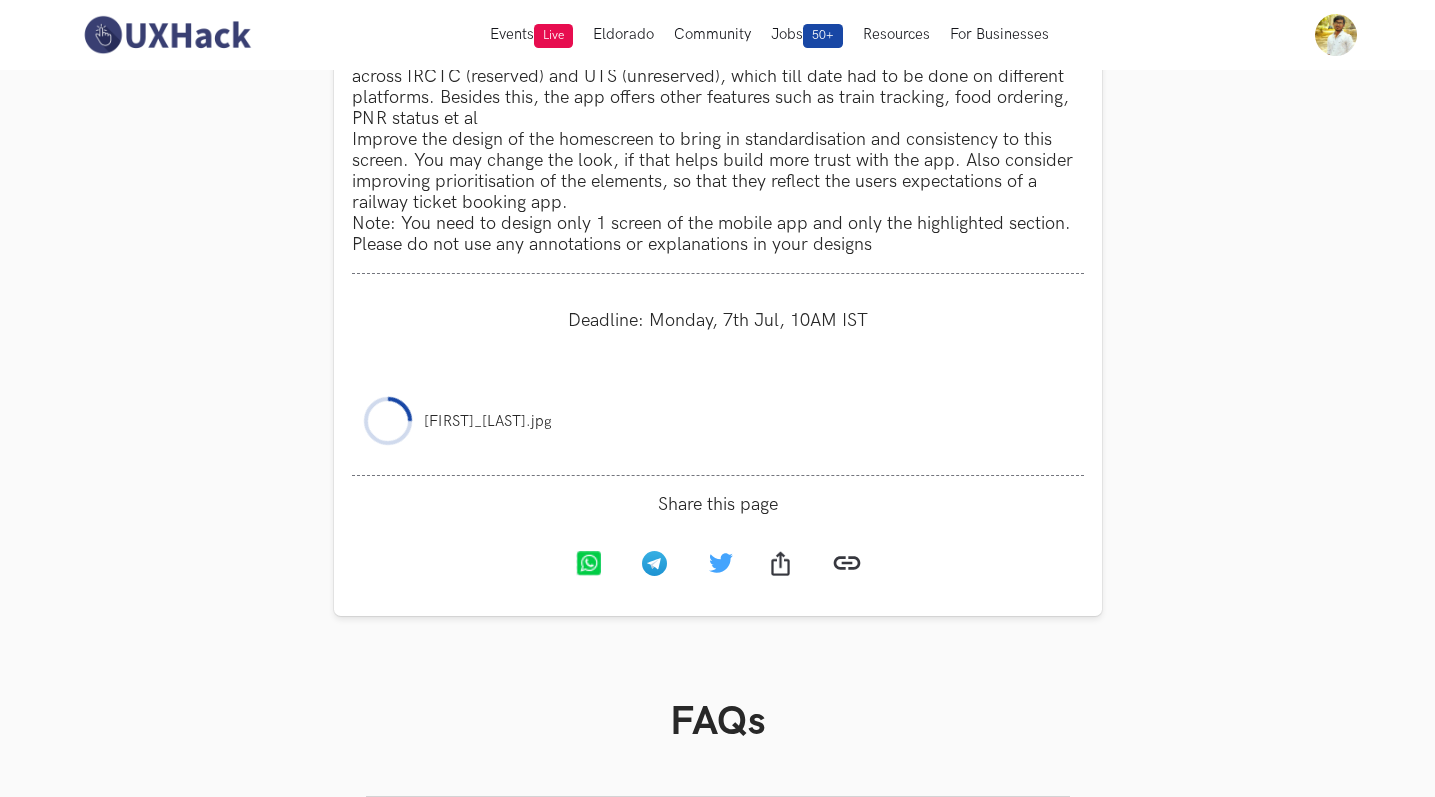 scroll, scrollTop: 1903, scrollLeft: 0, axis: vertical 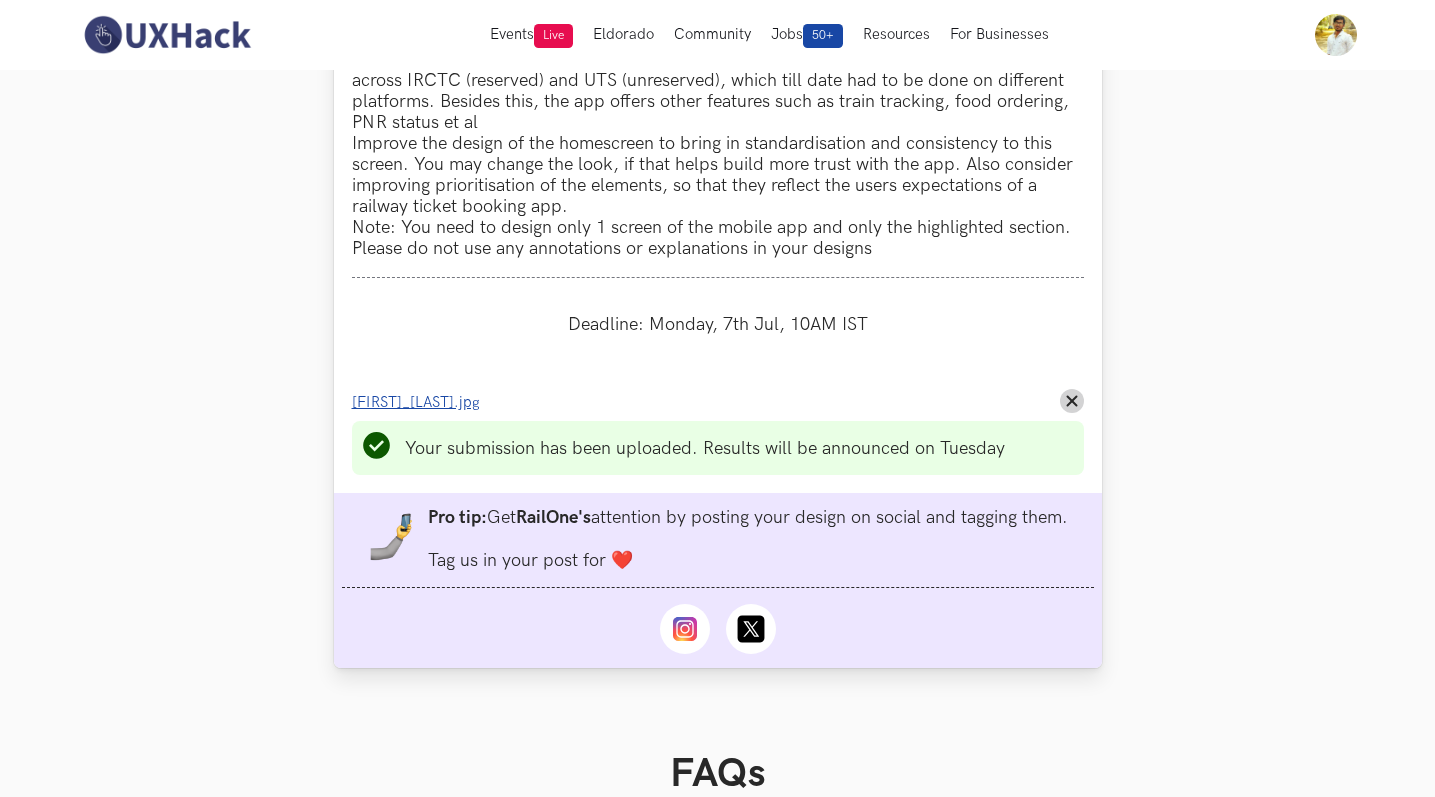 click on "Progress value is  100% [FIRST]_[LAST].jpg Remove File" at bounding box center [718, 401] 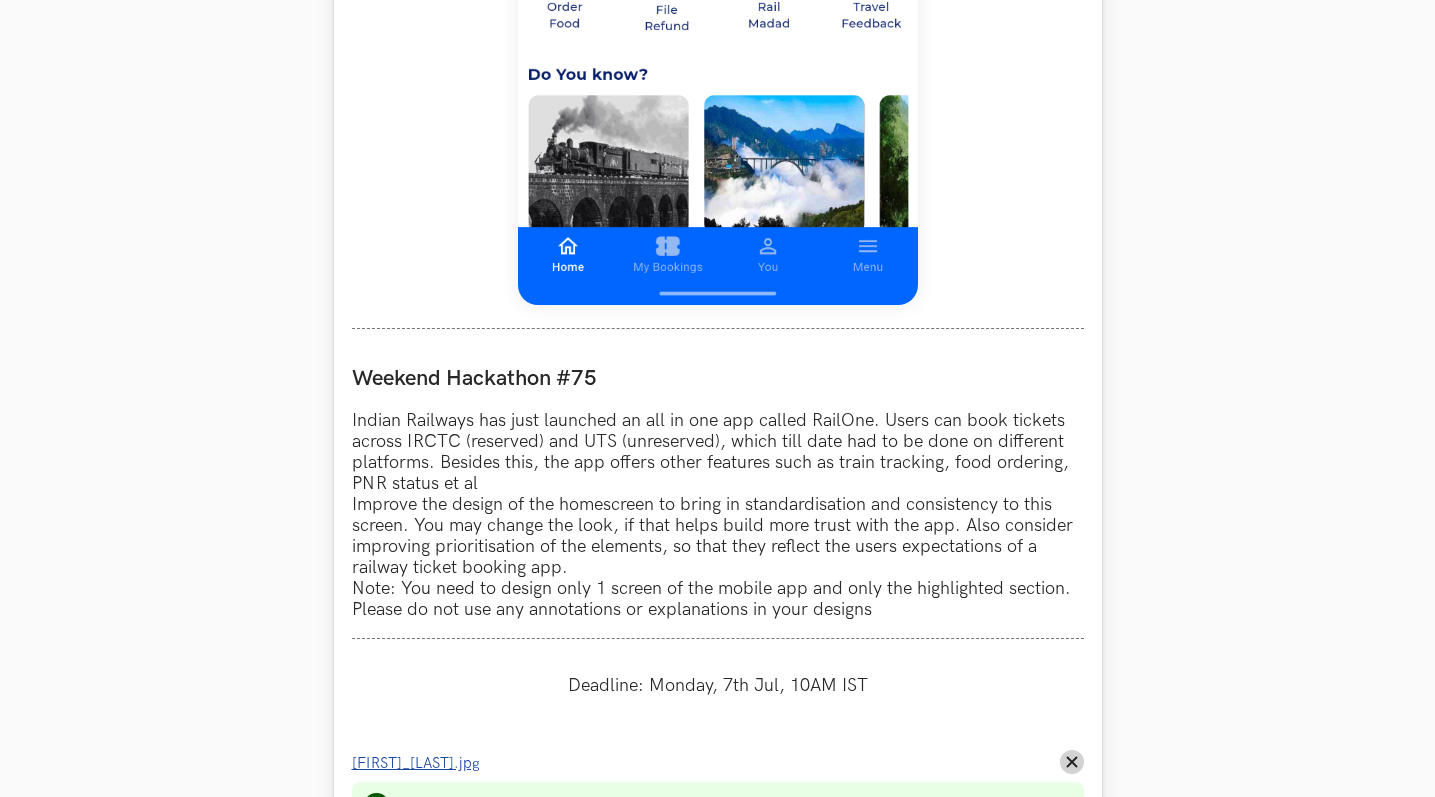 scroll, scrollTop: 1988, scrollLeft: 0, axis: vertical 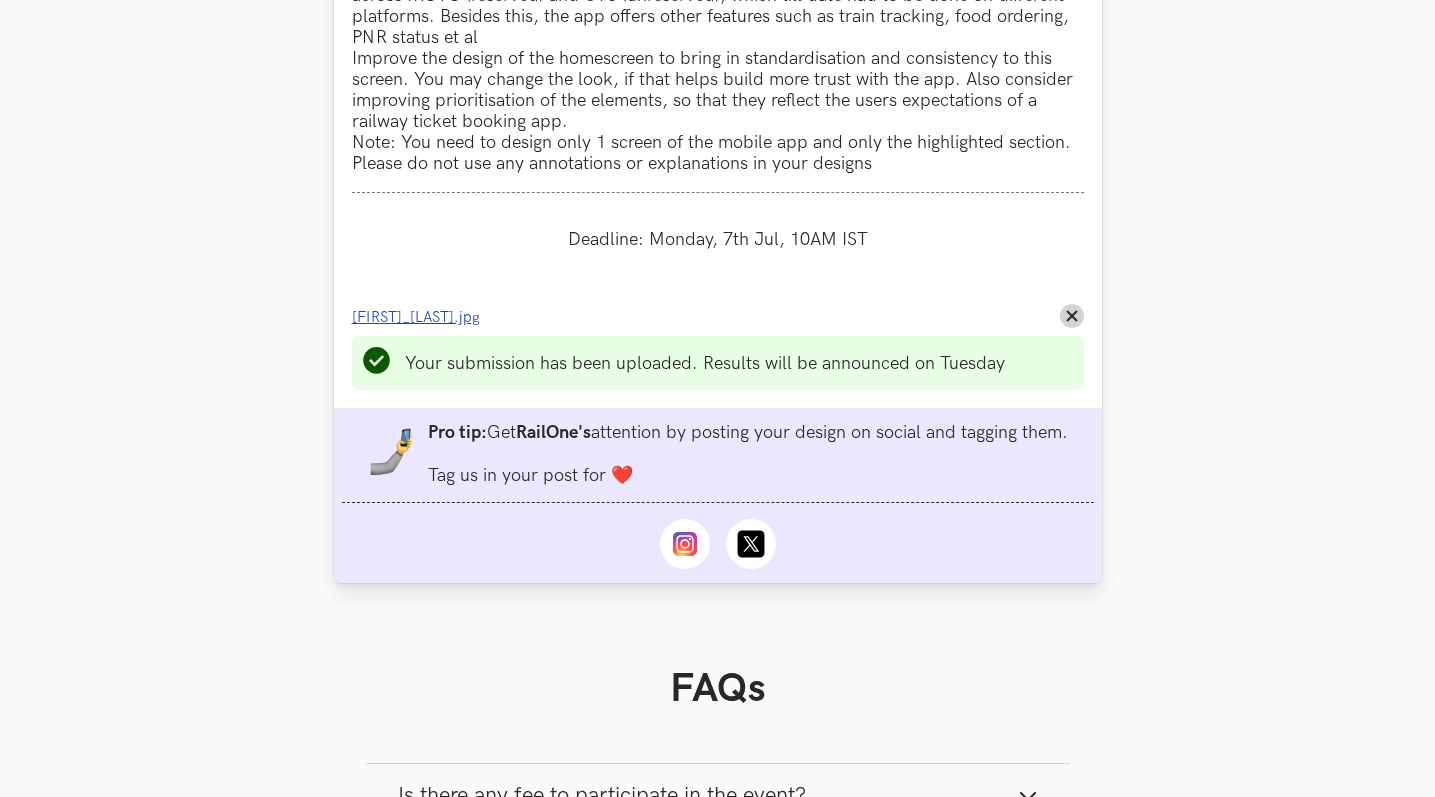 click on "[FIRST]_[LAST].jpg" at bounding box center (416, 317) 